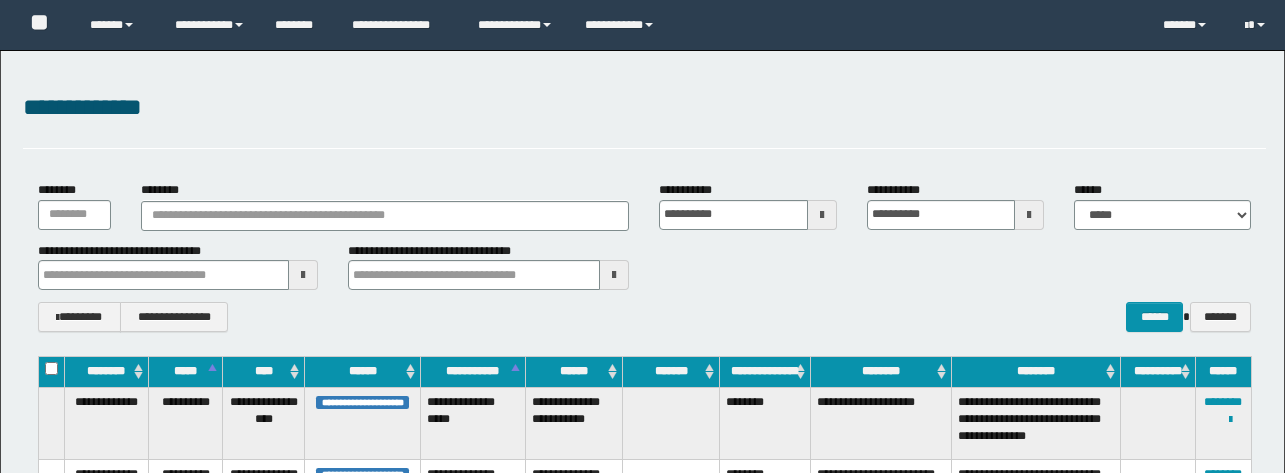 scroll, scrollTop: 0, scrollLeft: 0, axis: both 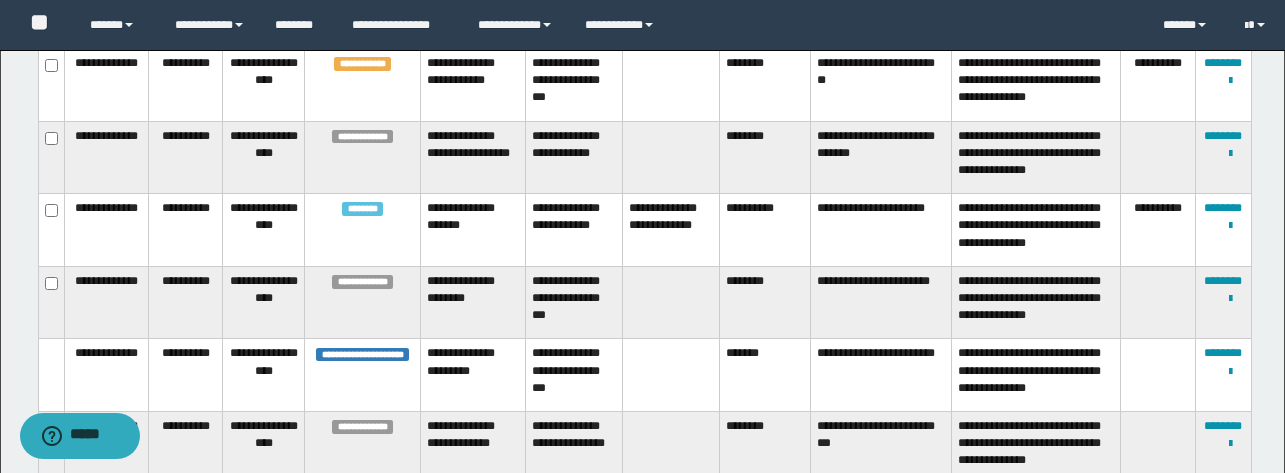 click on "**********" at bounding box center (765, 230) 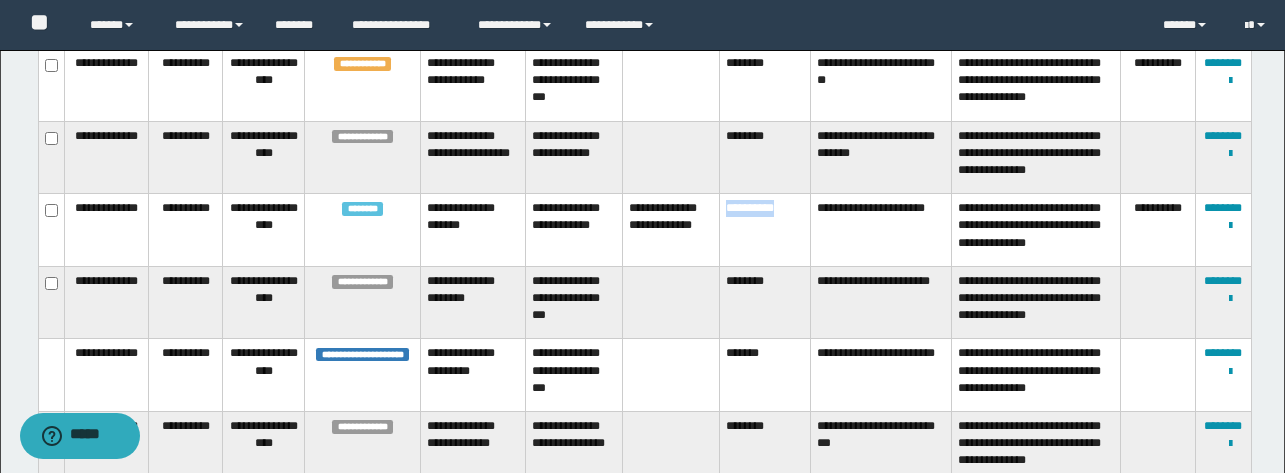 click on "**********" at bounding box center (765, 230) 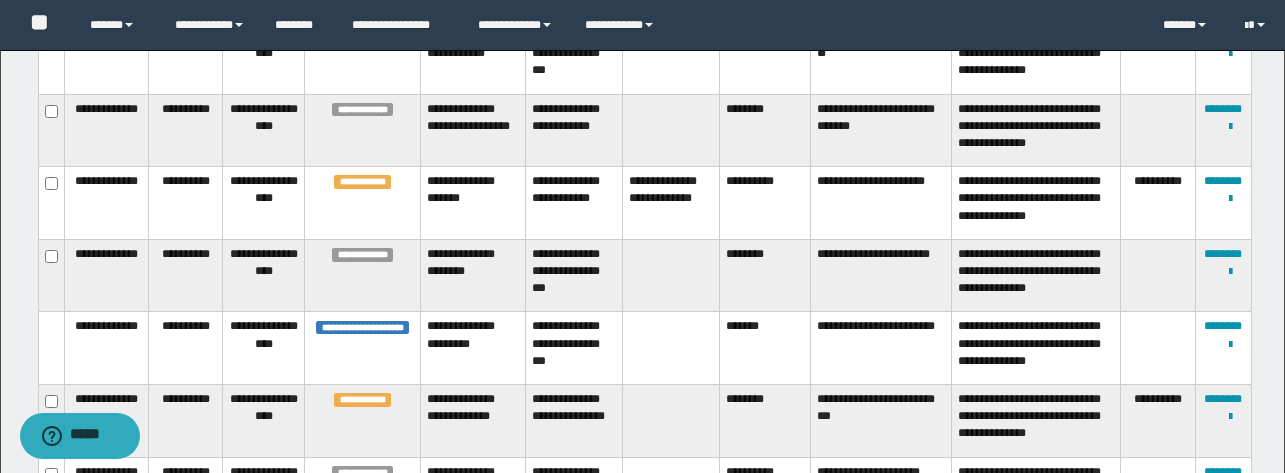 scroll, scrollTop: 1163, scrollLeft: 0, axis: vertical 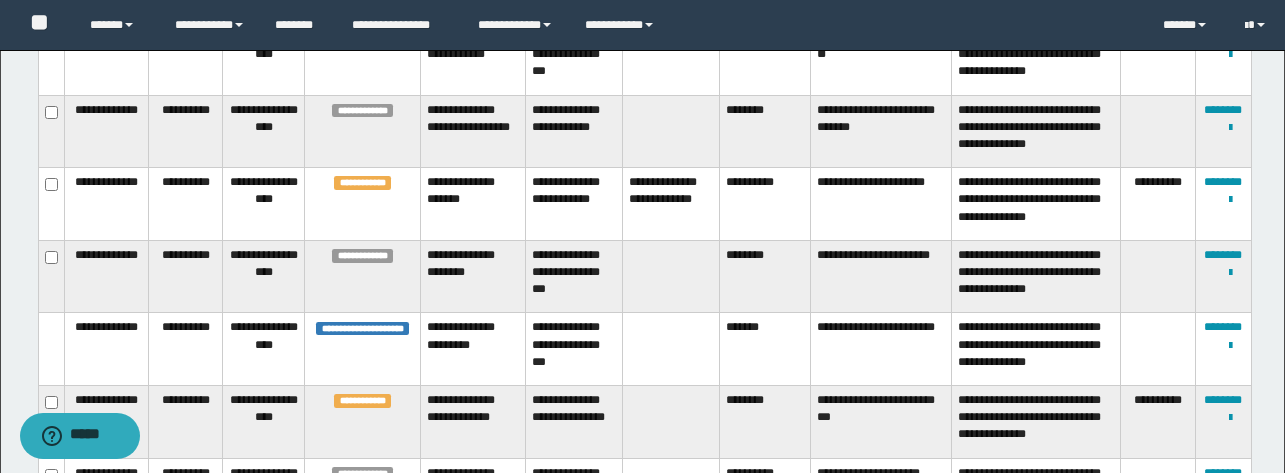 click on "**********" at bounding box center [765, 204] 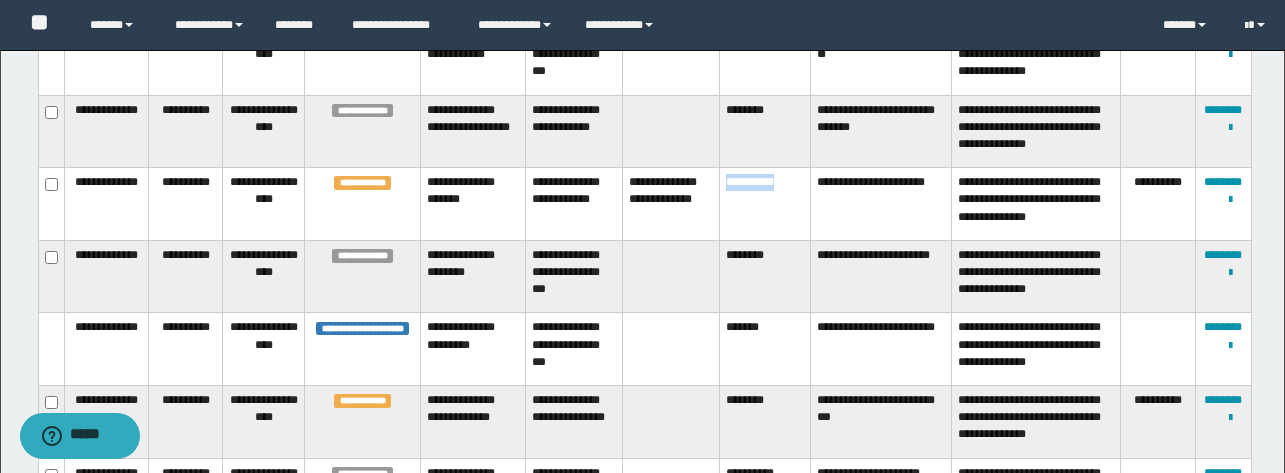 click on "**********" at bounding box center [765, 204] 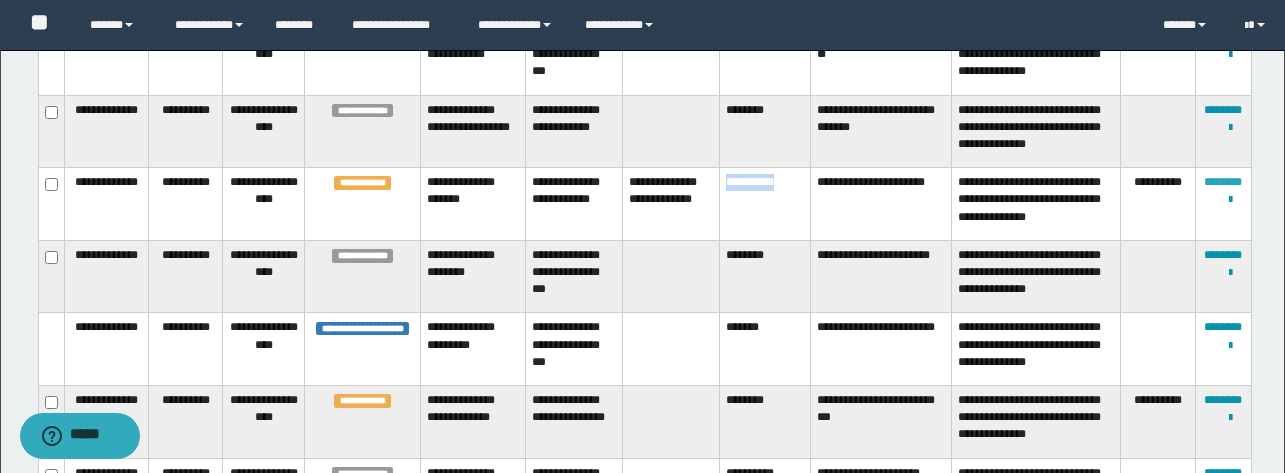 click on "********" at bounding box center (1223, 182) 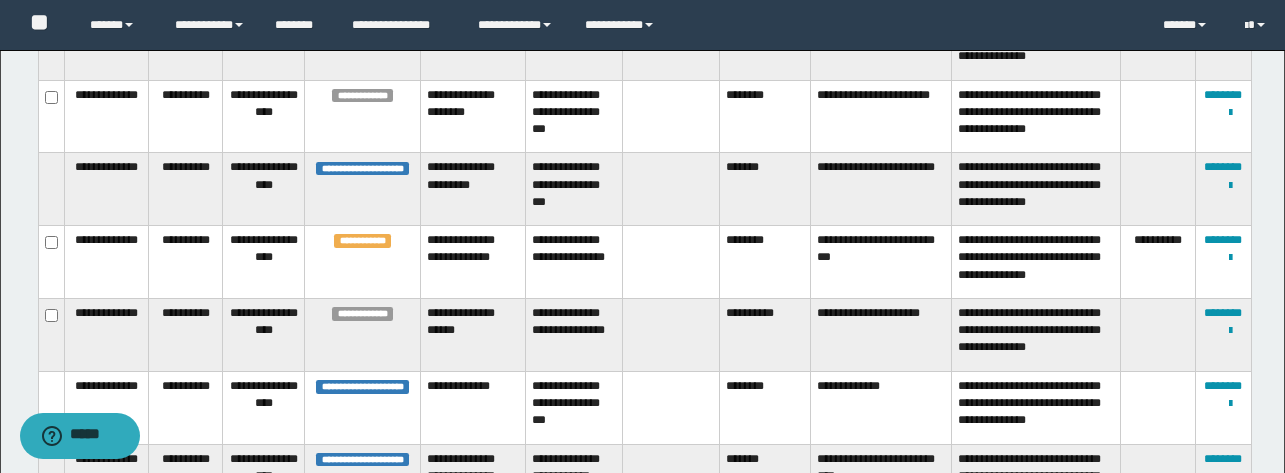 scroll, scrollTop: 1254, scrollLeft: 0, axis: vertical 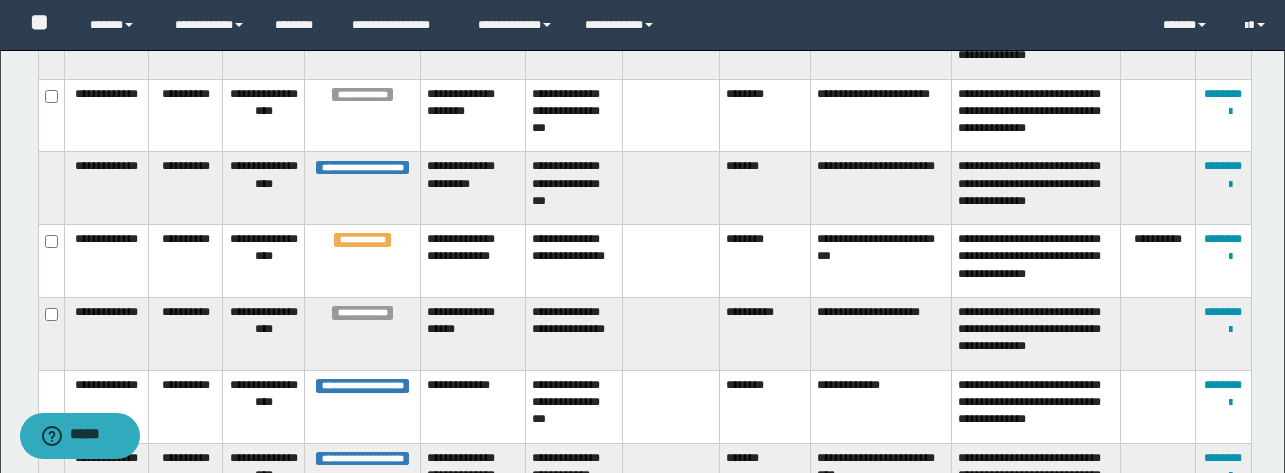 click on "********" at bounding box center (765, 261) 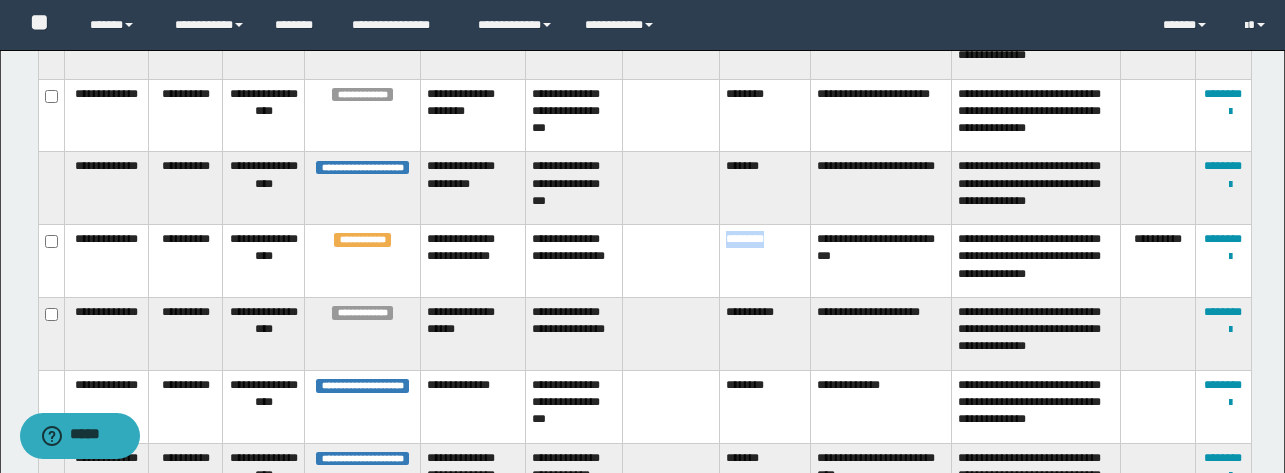 click on "********" at bounding box center [765, 261] 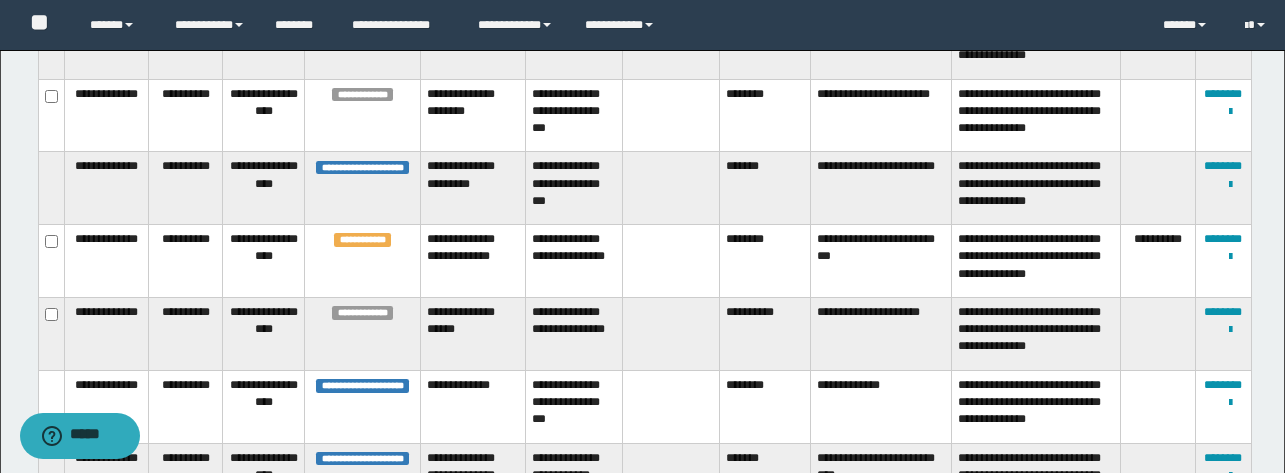 click at bounding box center [670, 261] 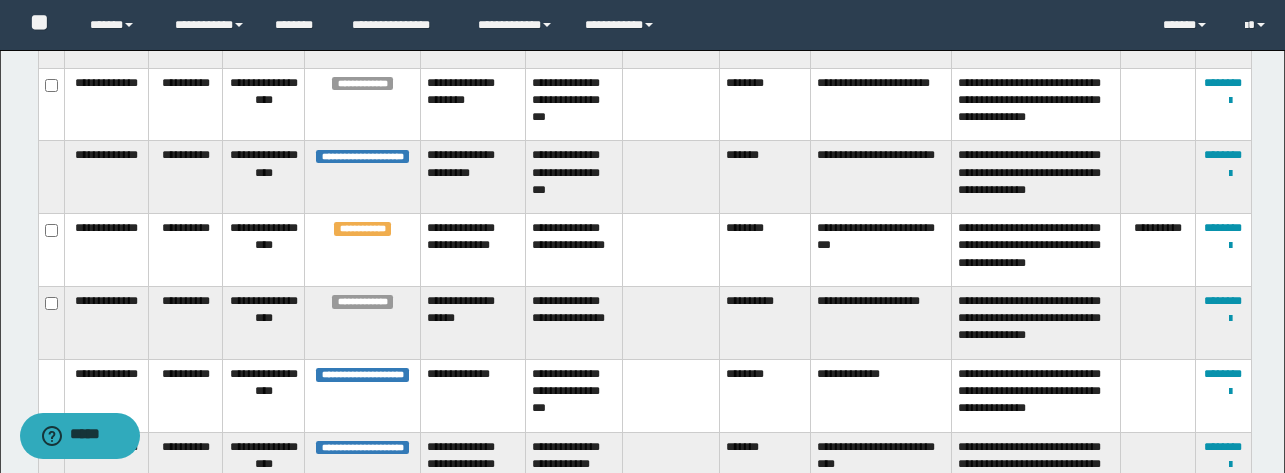 scroll, scrollTop: 1264, scrollLeft: 0, axis: vertical 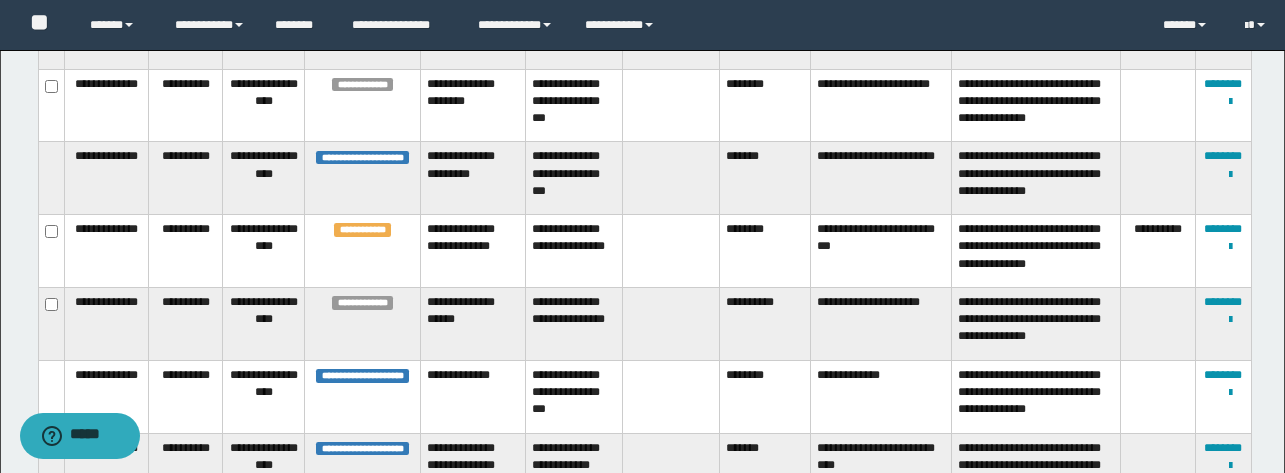 click on "********" at bounding box center (765, 251) 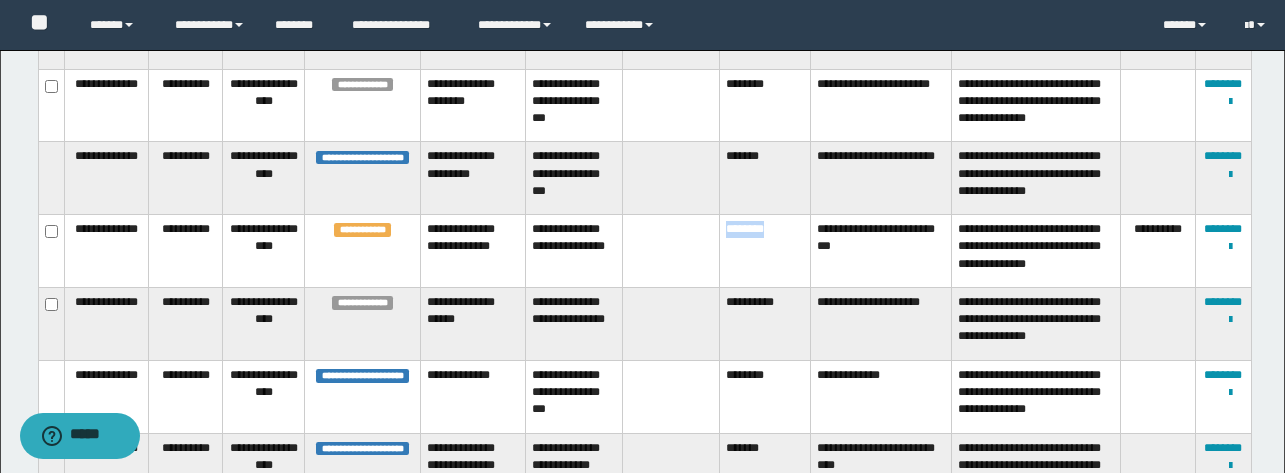 click on "********" at bounding box center (765, 251) 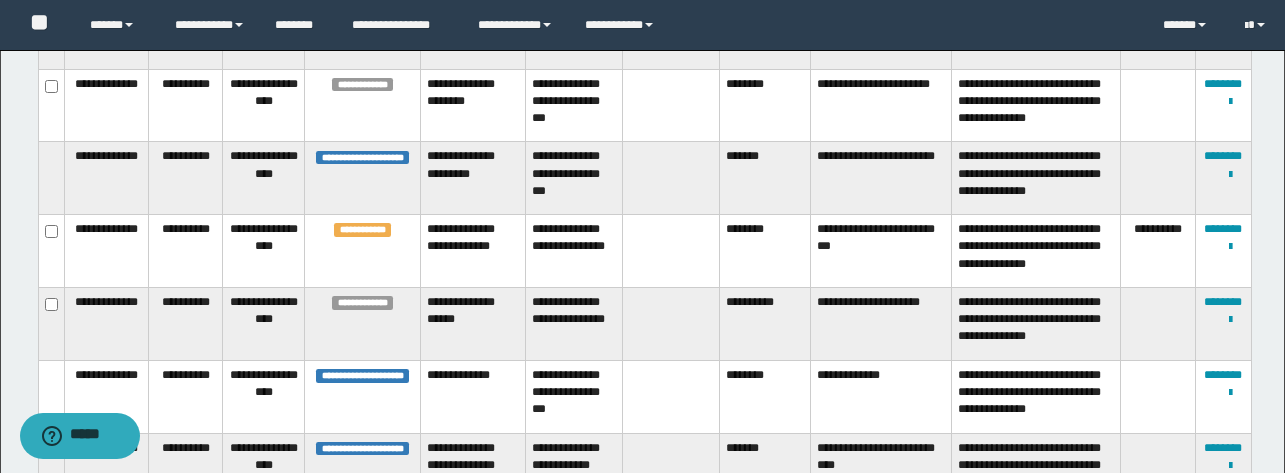 copy on "********" 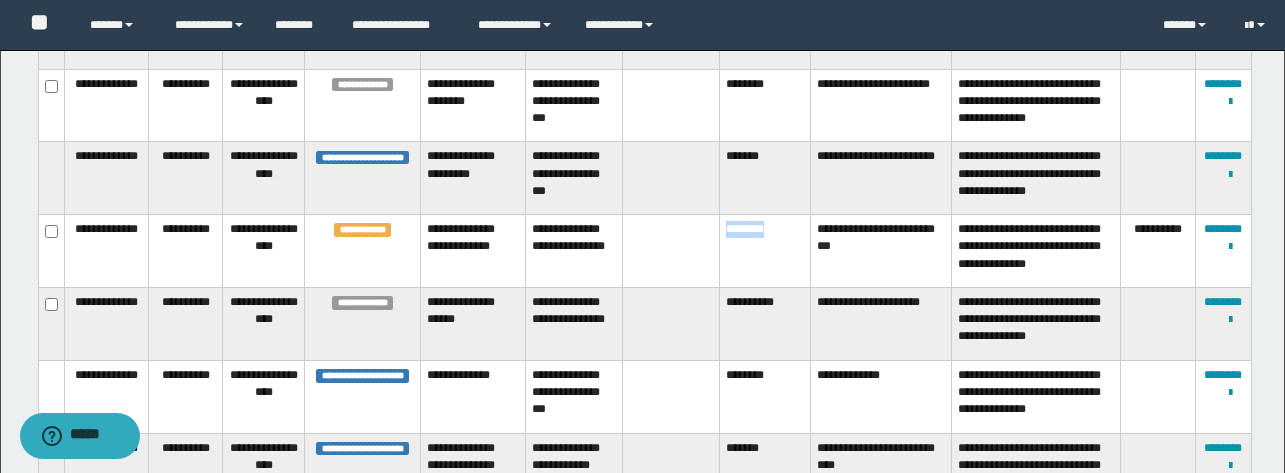 click on "********" at bounding box center [765, 251] 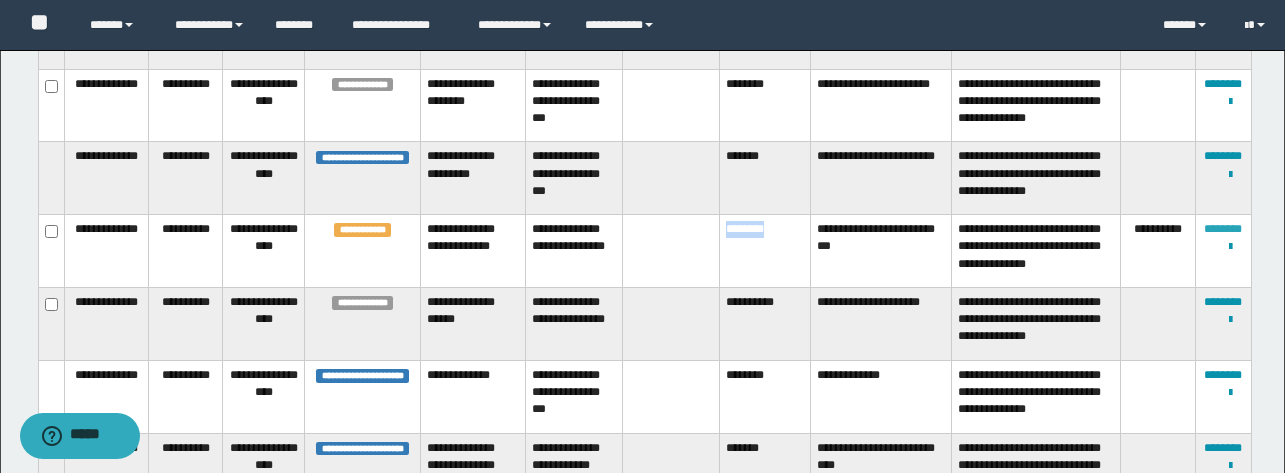 click on "********" at bounding box center (1223, 229) 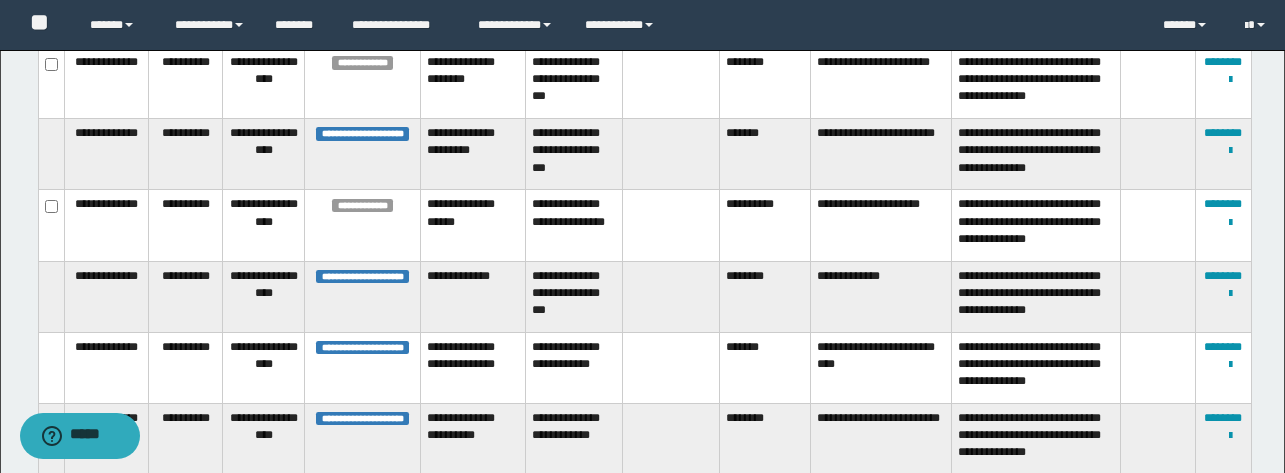 scroll, scrollTop: 178, scrollLeft: 0, axis: vertical 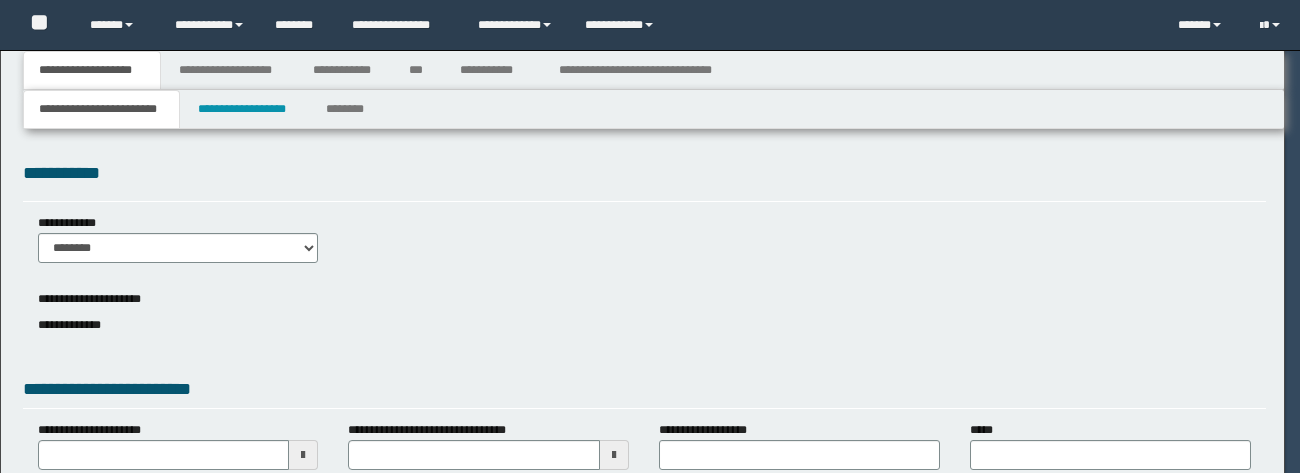 select on "*" 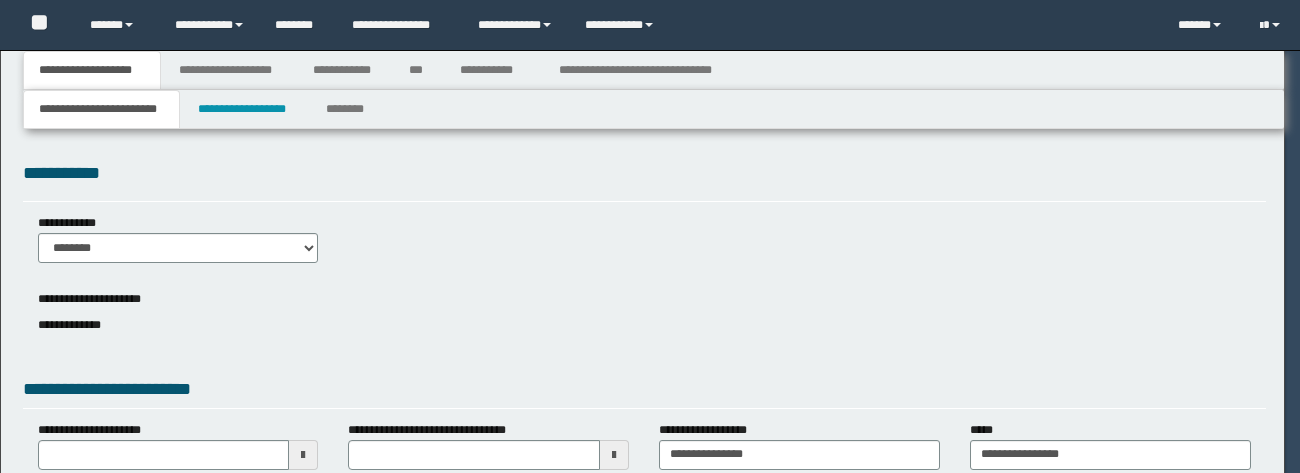 select on "*" 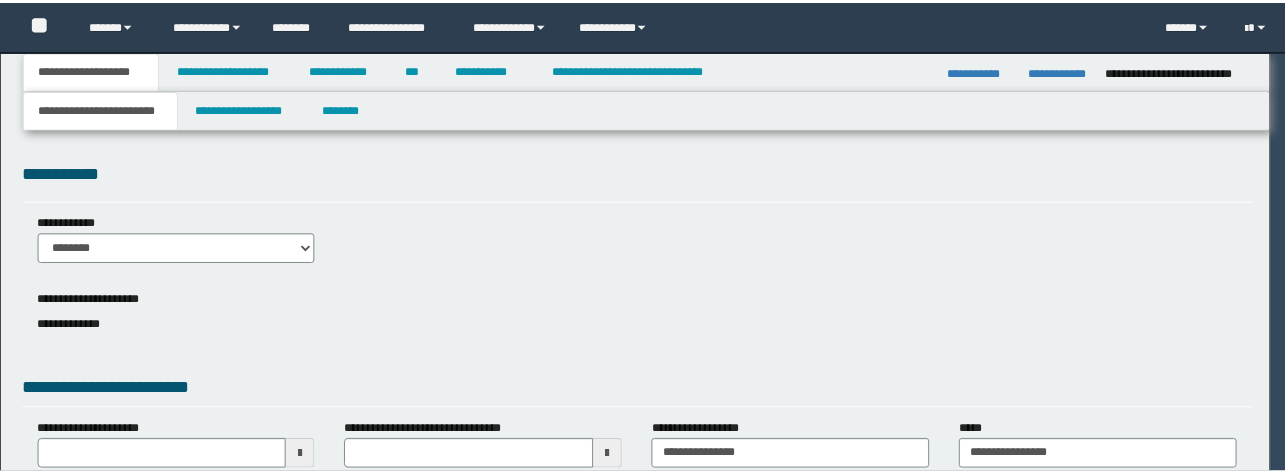 scroll, scrollTop: 0, scrollLeft: 0, axis: both 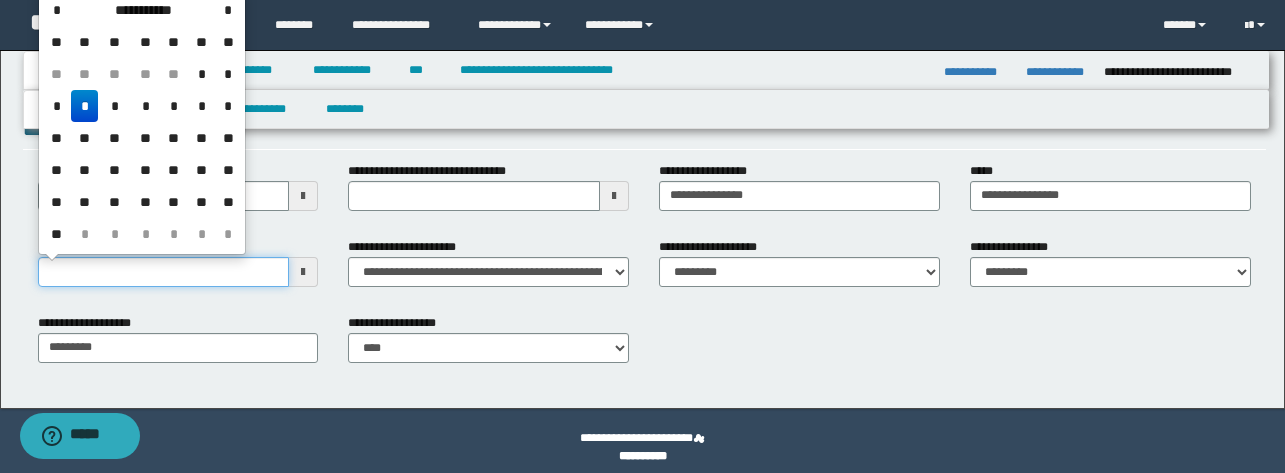 click on "**********" at bounding box center [164, 272] 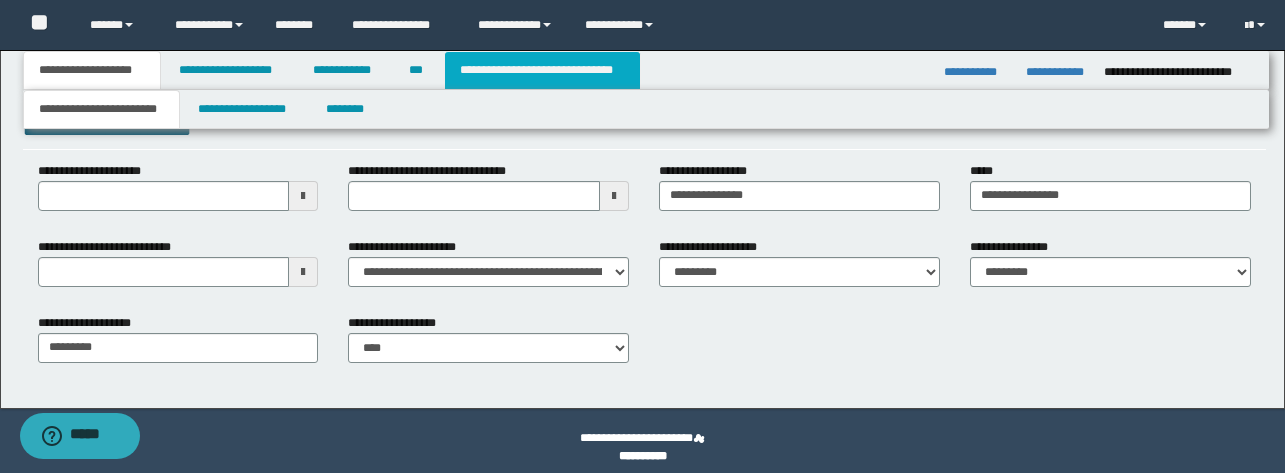 click on "**********" at bounding box center [542, 70] 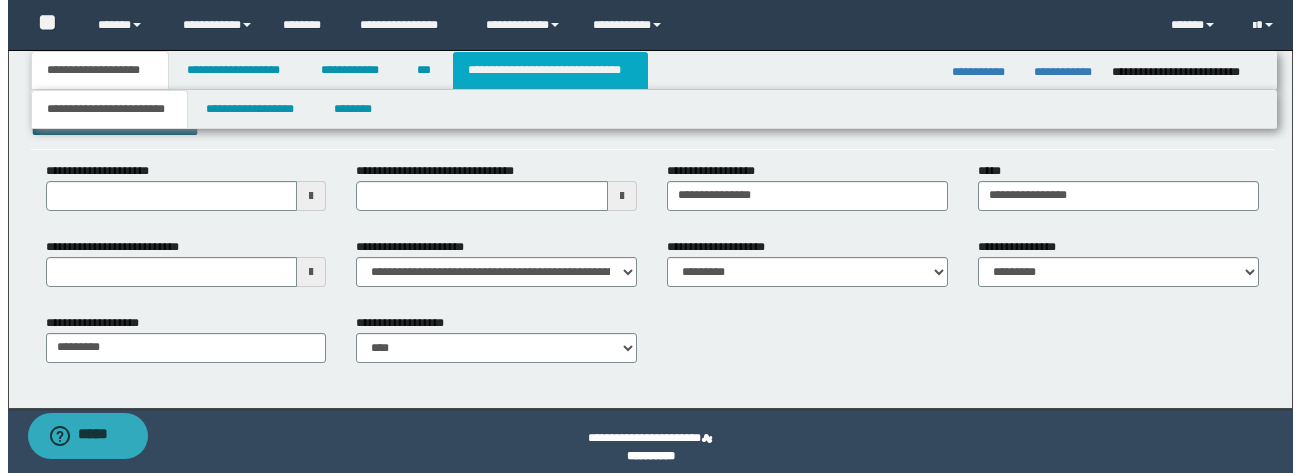 scroll, scrollTop: 0, scrollLeft: 0, axis: both 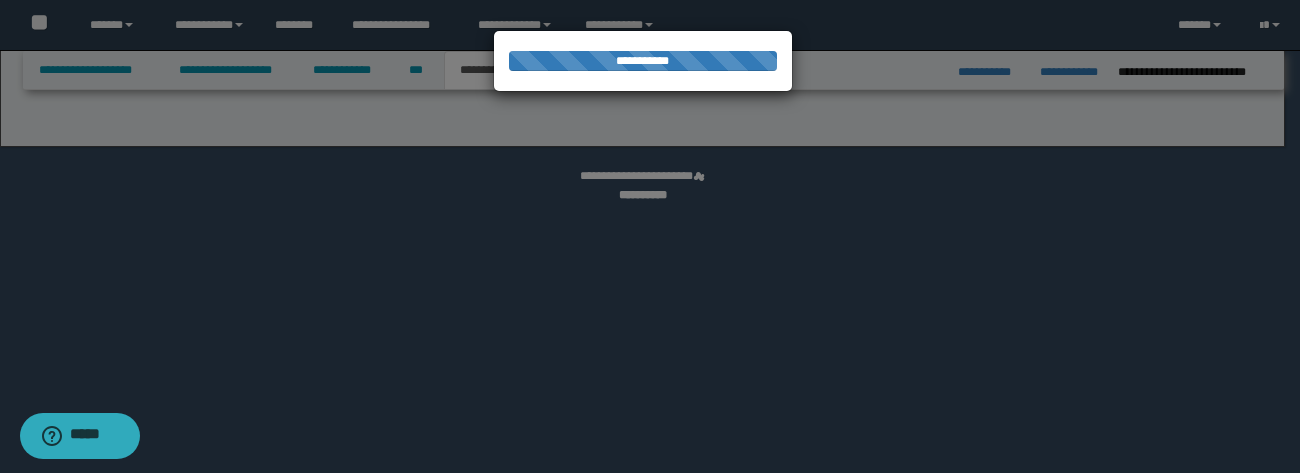 select on "*" 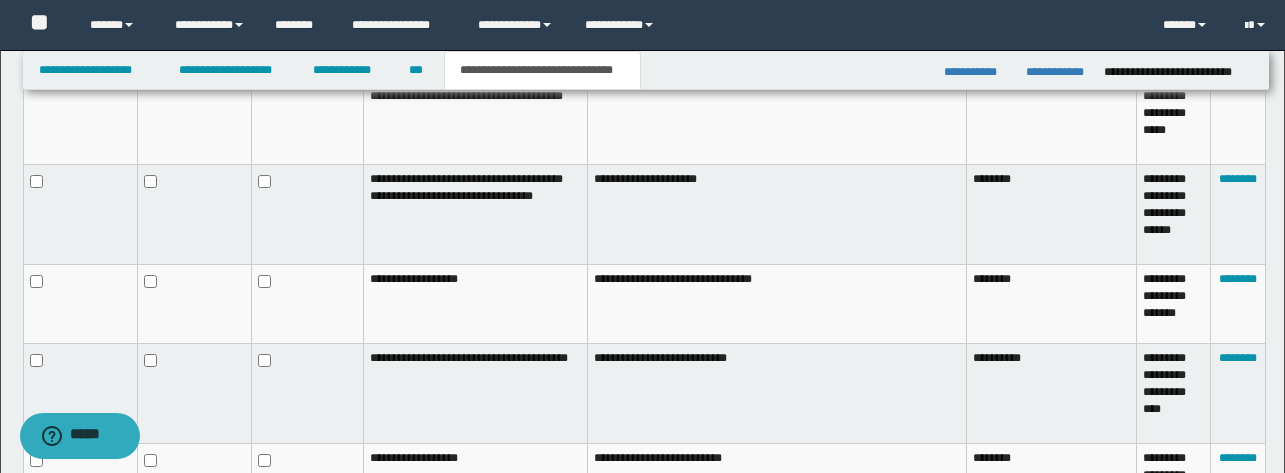 scroll, scrollTop: 1429, scrollLeft: 0, axis: vertical 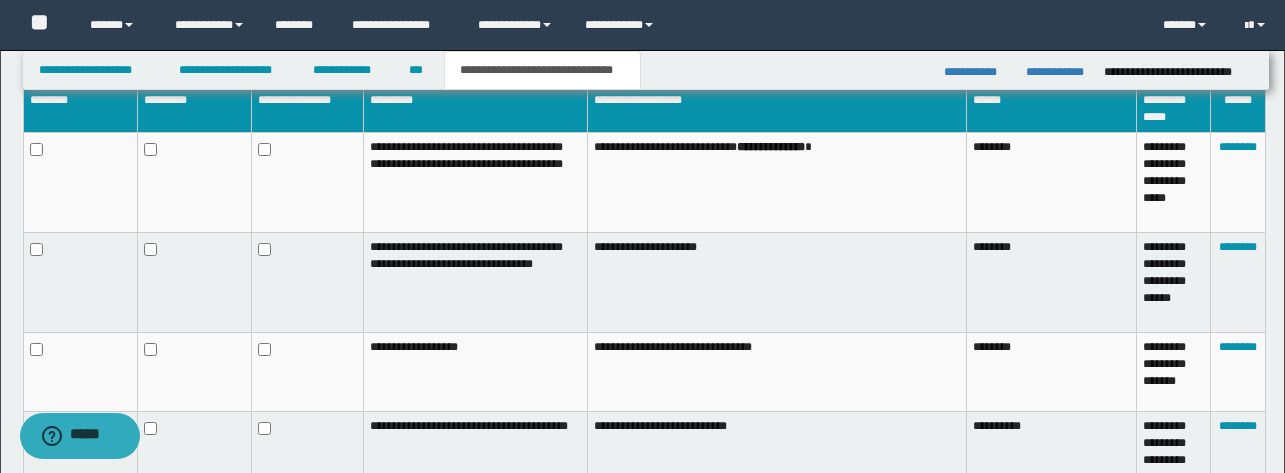 click at bounding box center (308, 371) 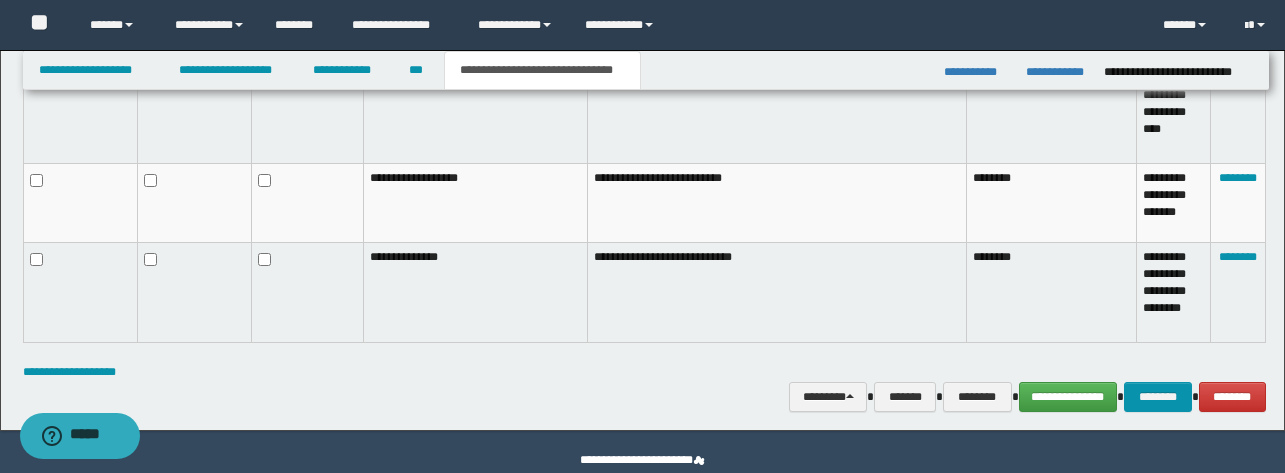 scroll, scrollTop: 1388, scrollLeft: 0, axis: vertical 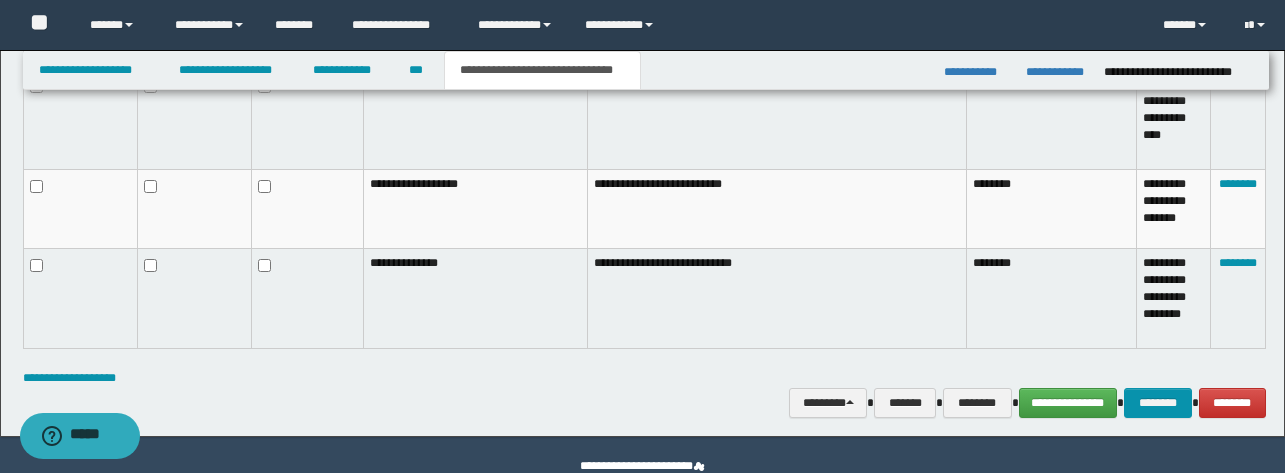 click on "**********" at bounding box center [777, 298] 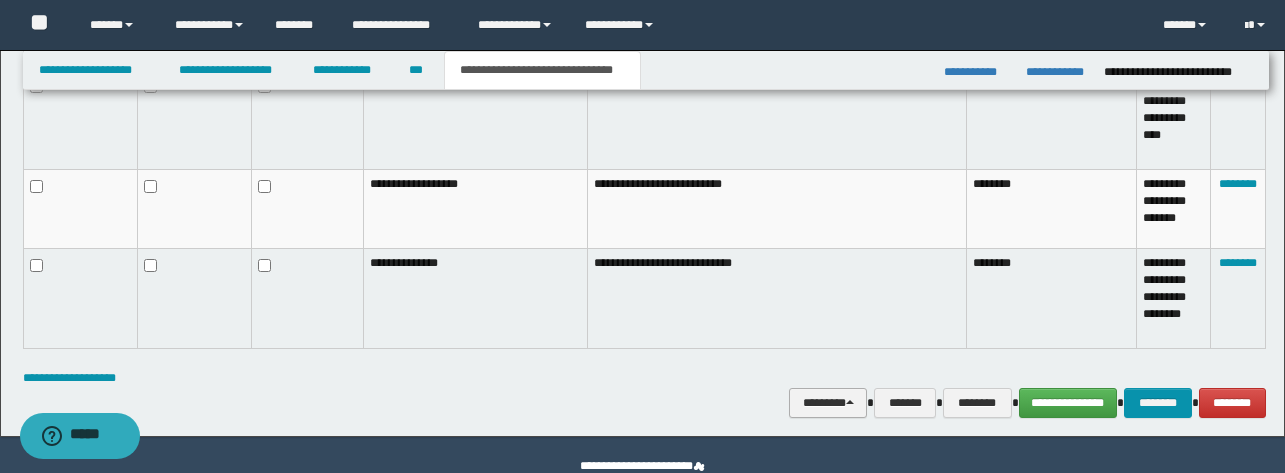 click on "********" at bounding box center (828, 403) 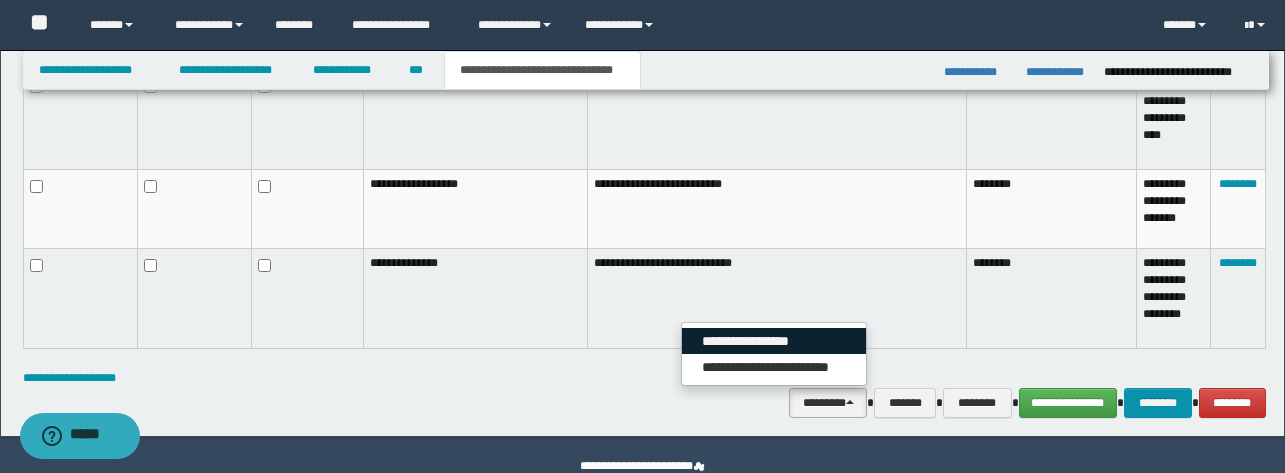 click on "**********" at bounding box center (774, 341) 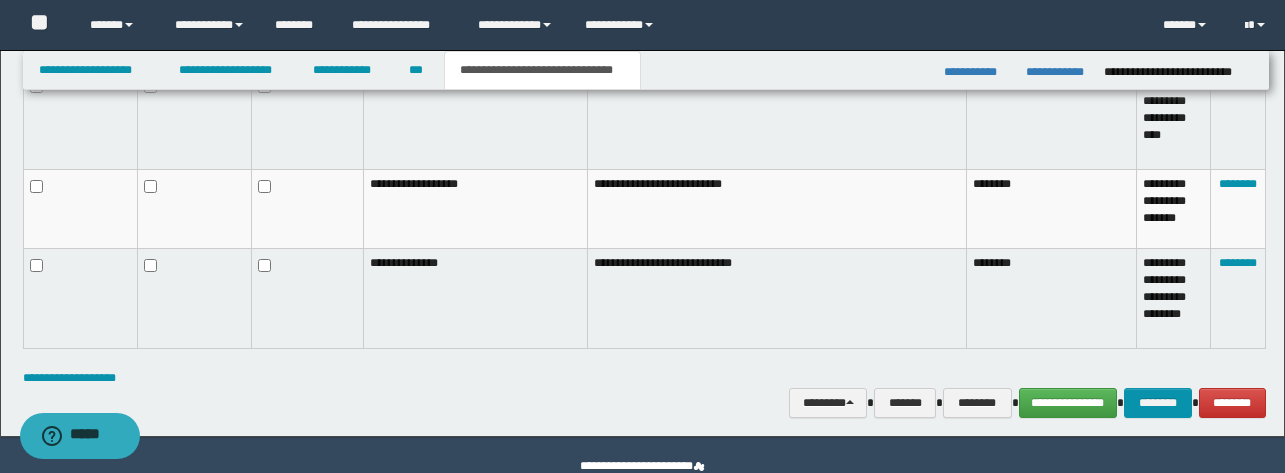 click on "**********" at bounding box center (977, 72) 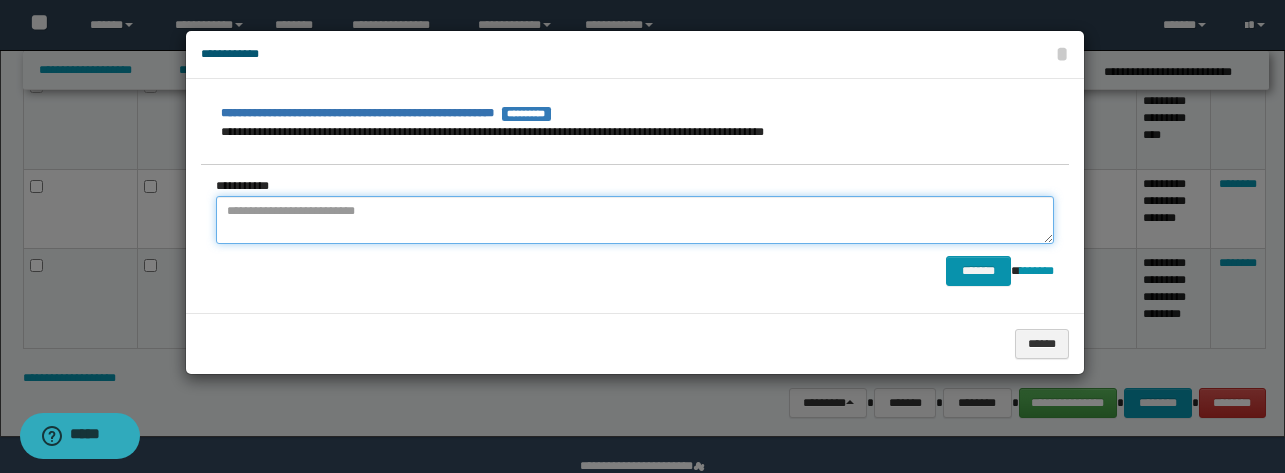click at bounding box center (635, 220) 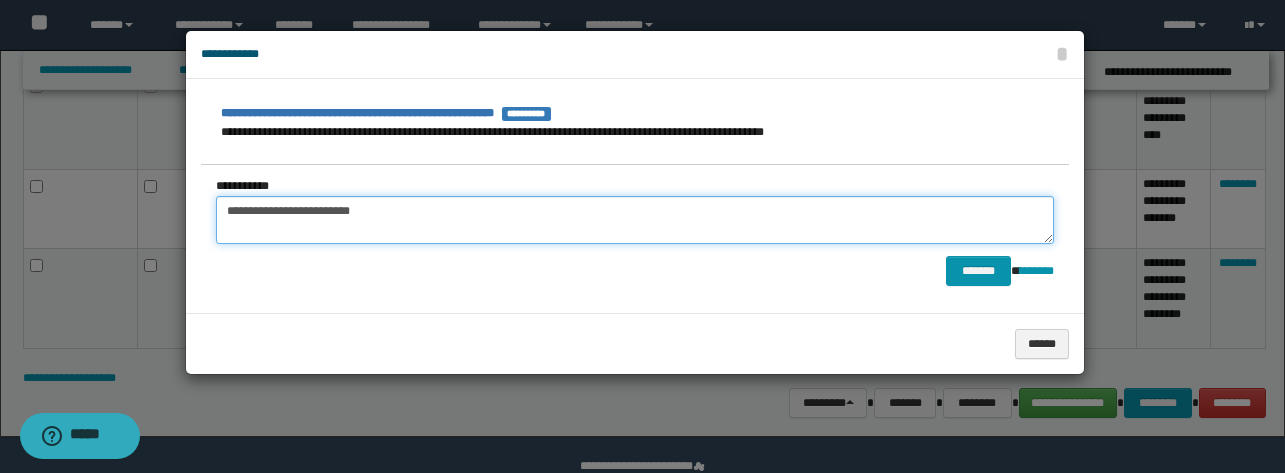scroll, scrollTop: 1429, scrollLeft: 0, axis: vertical 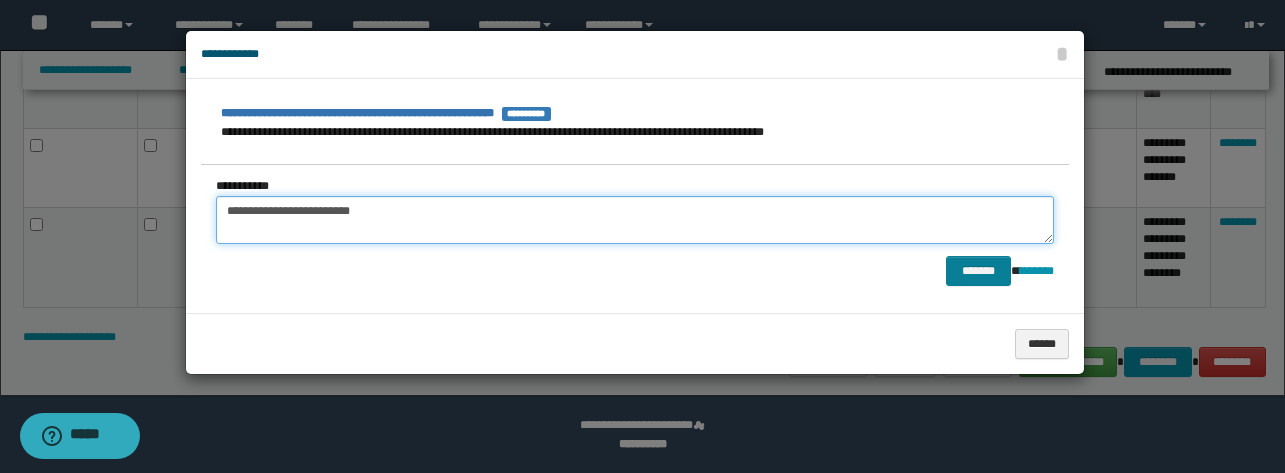 type on "**********" 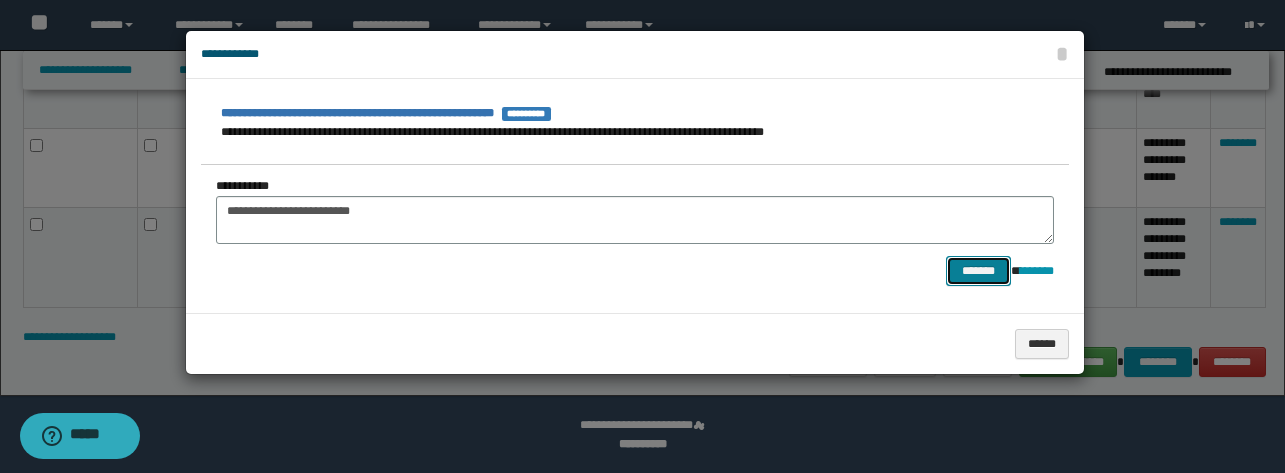 click on "*******" at bounding box center [978, 271] 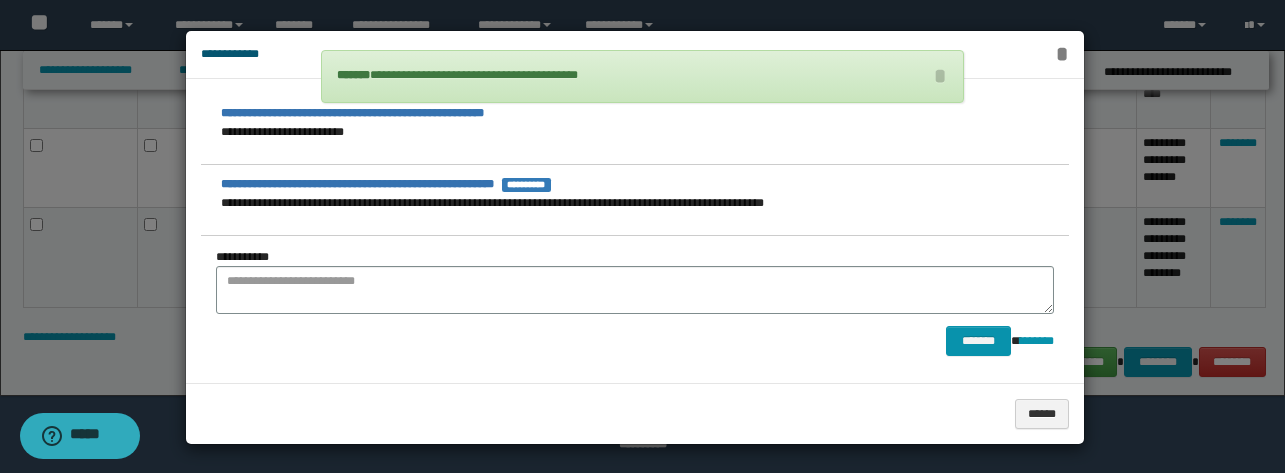 click on "*" at bounding box center [1061, 54] 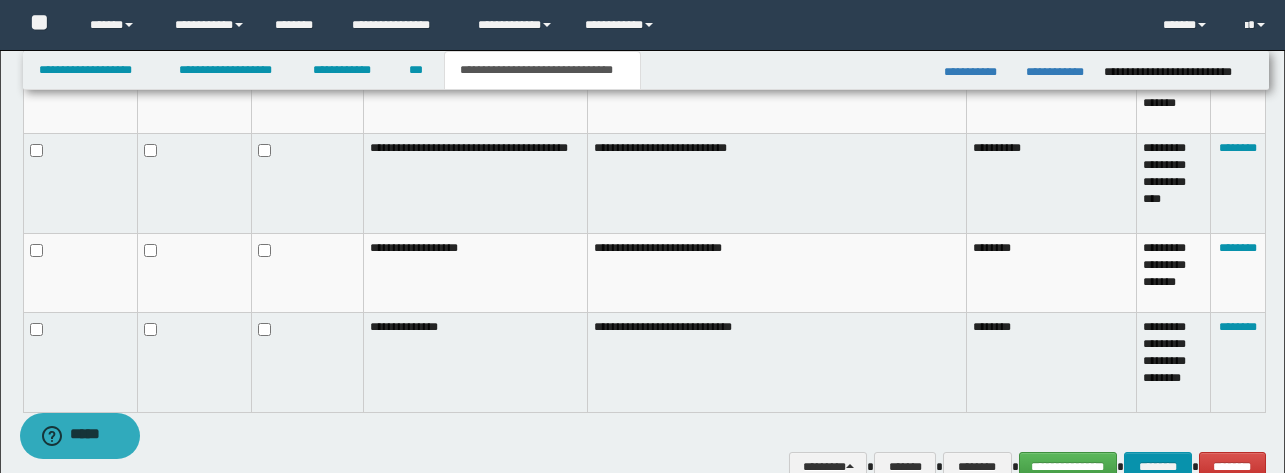 scroll, scrollTop: 1429, scrollLeft: 0, axis: vertical 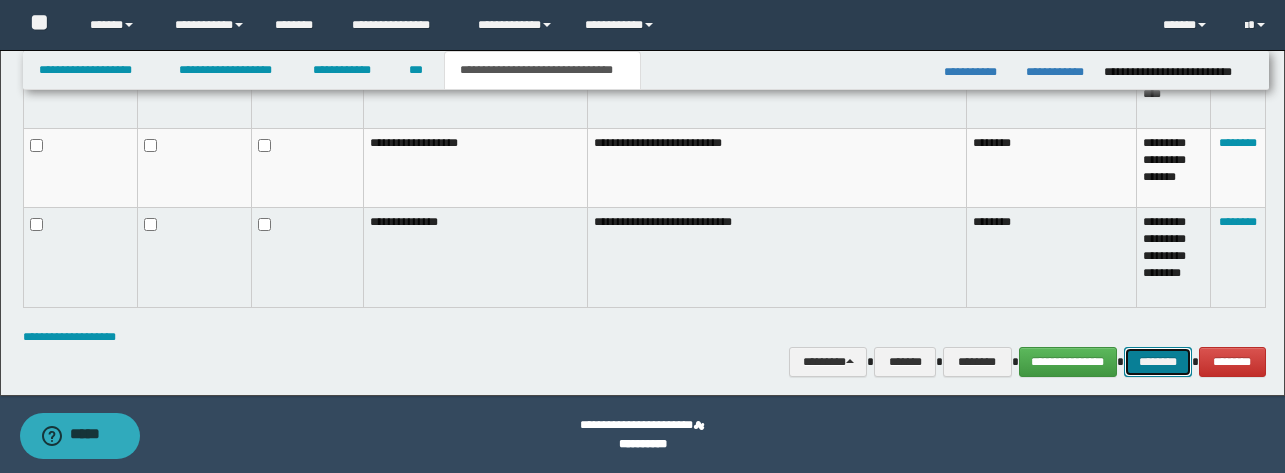 click on "********" at bounding box center [1158, 362] 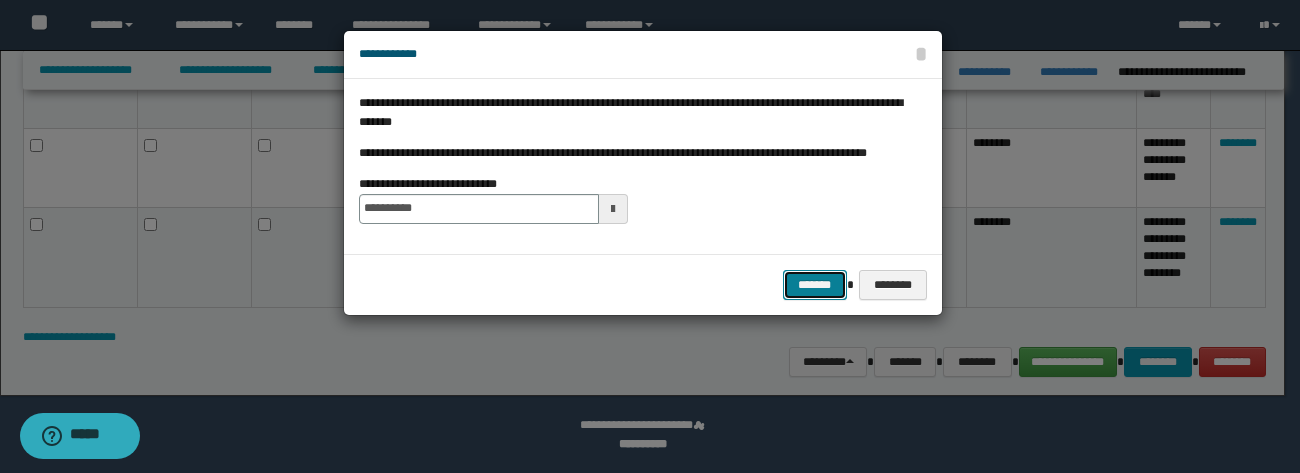 click on "*******" at bounding box center (815, 285) 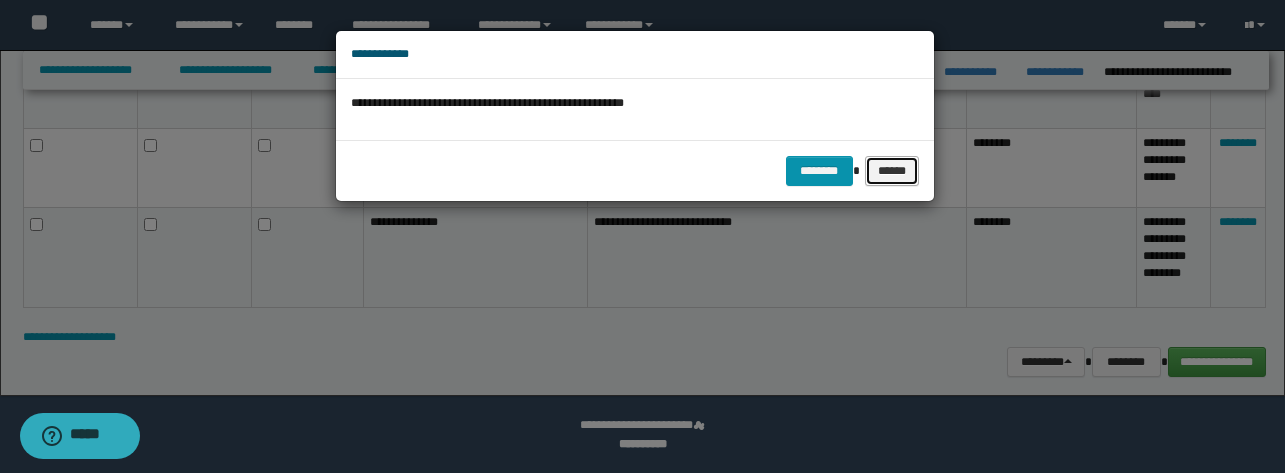 click on "******" at bounding box center [892, 171] 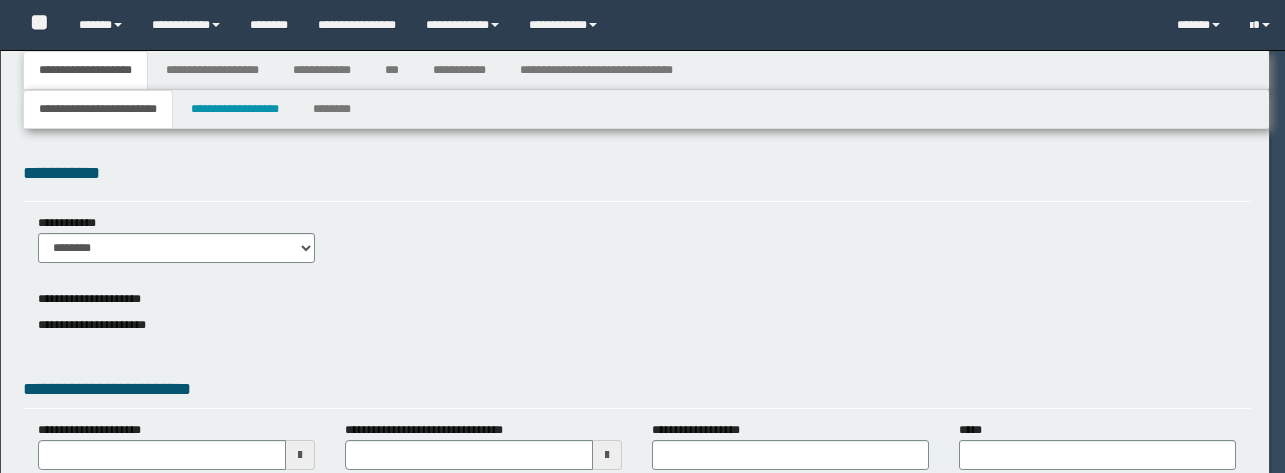 select on "*" 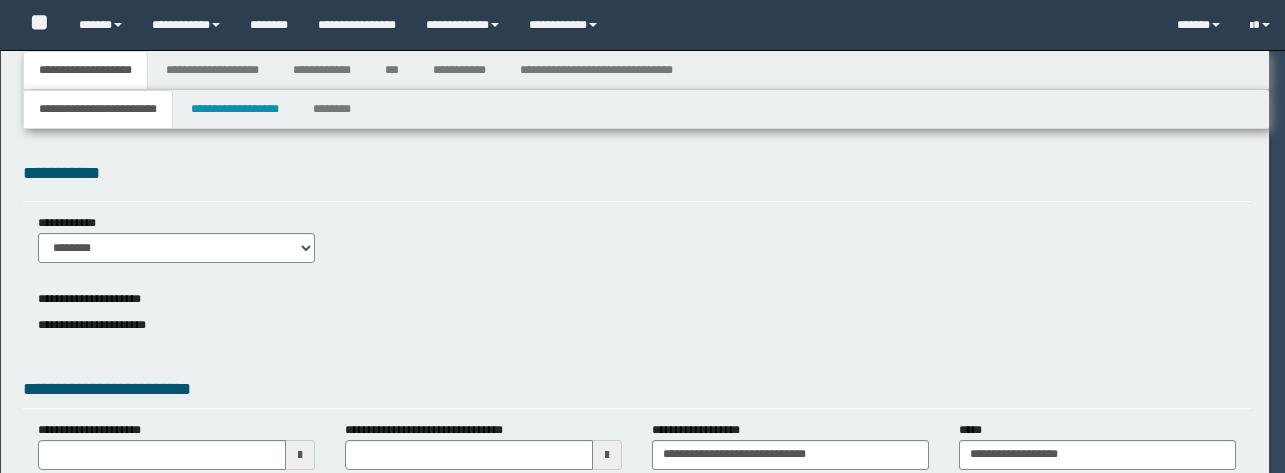select on "*" 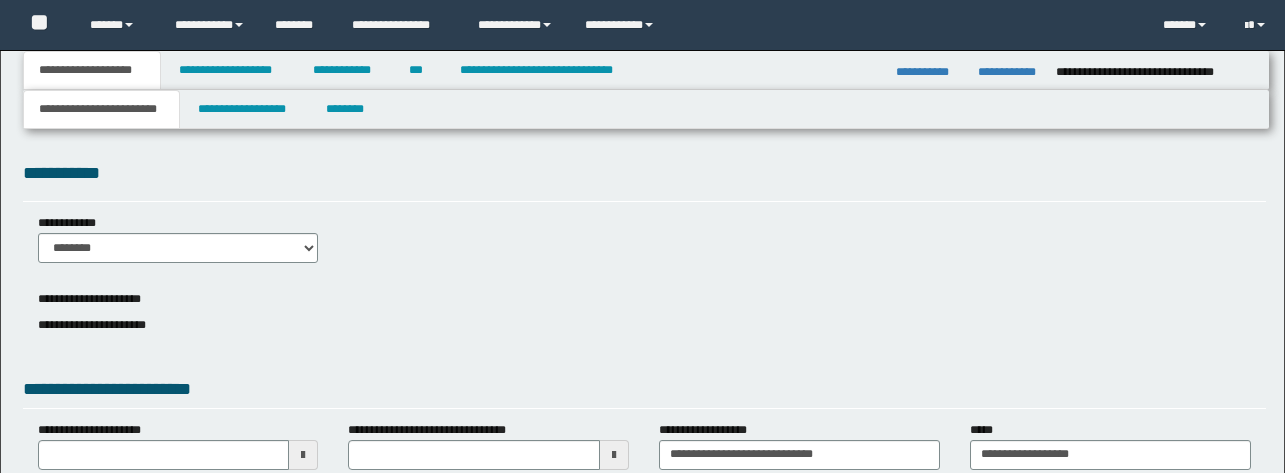 scroll, scrollTop: 0, scrollLeft: 0, axis: both 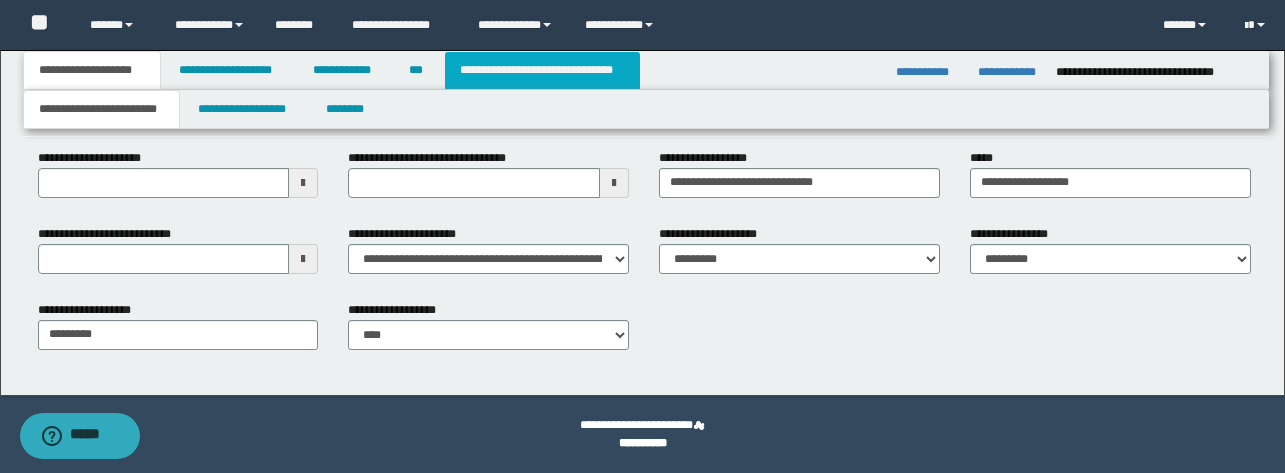 click on "**********" at bounding box center [542, 70] 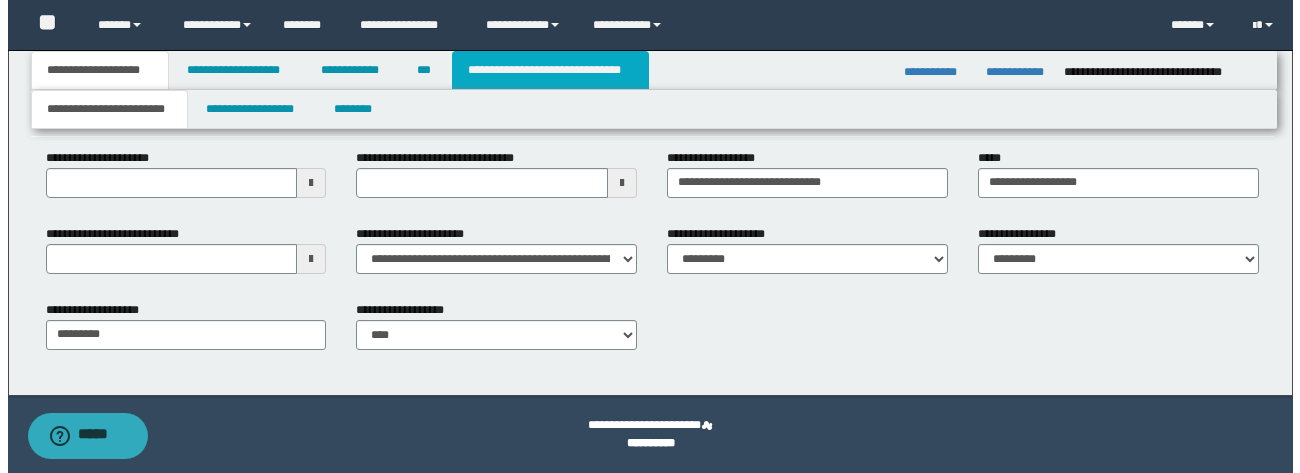 scroll, scrollTop: 0, scrollLeft: 0, axis: both 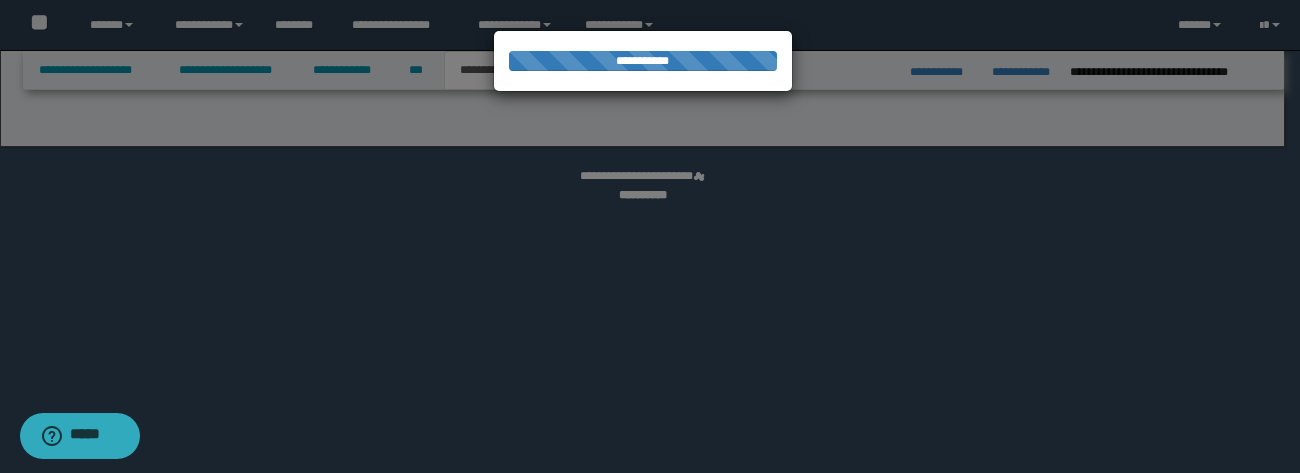 select on "*" 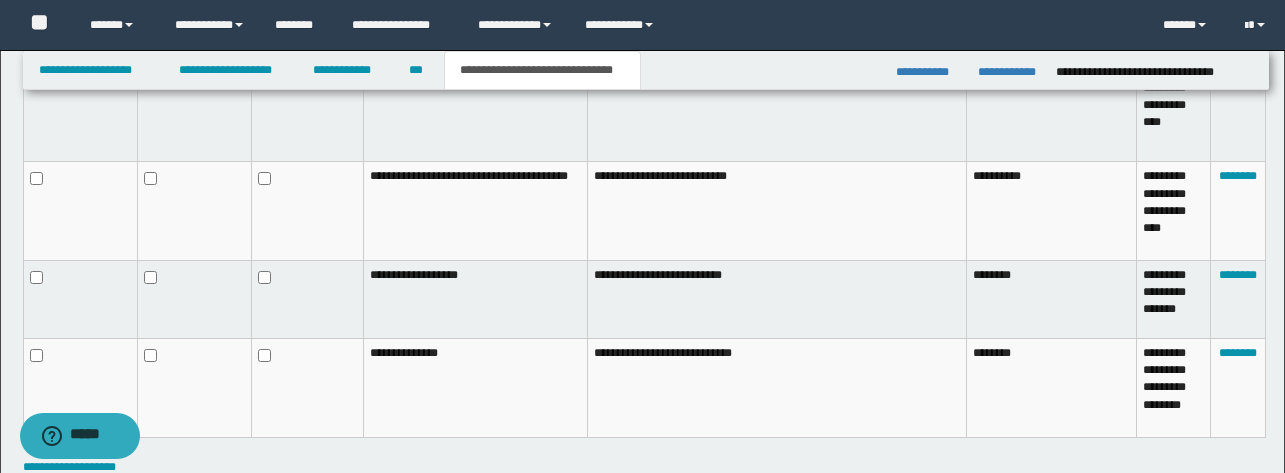 scroll, scrollTop: 1433, scrollLeft: 0, axis: vertical 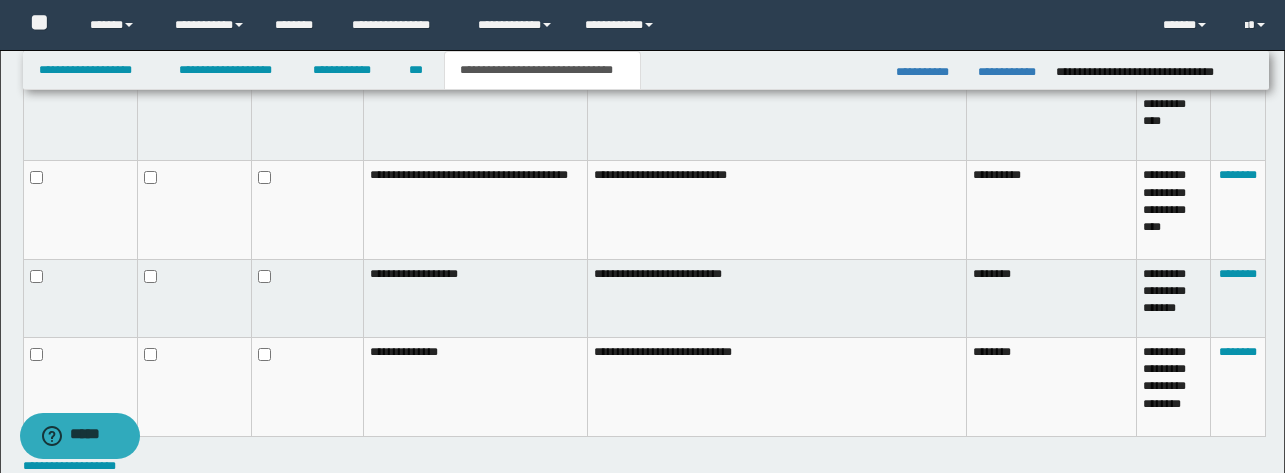 click at bounding box center (308, 299) 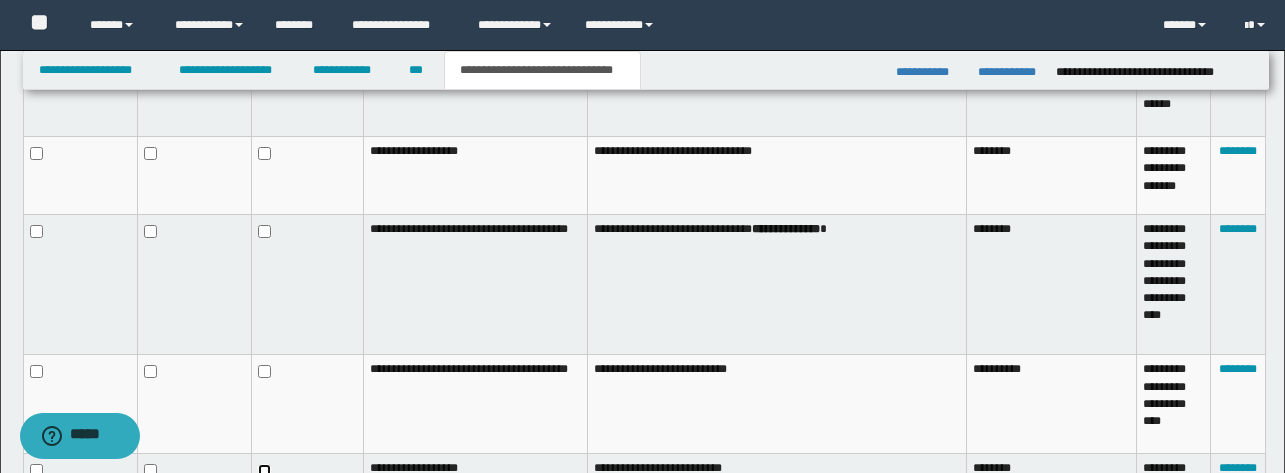 scroll, scrollTop: 1237, scrollLeft: 0, axis: vertical 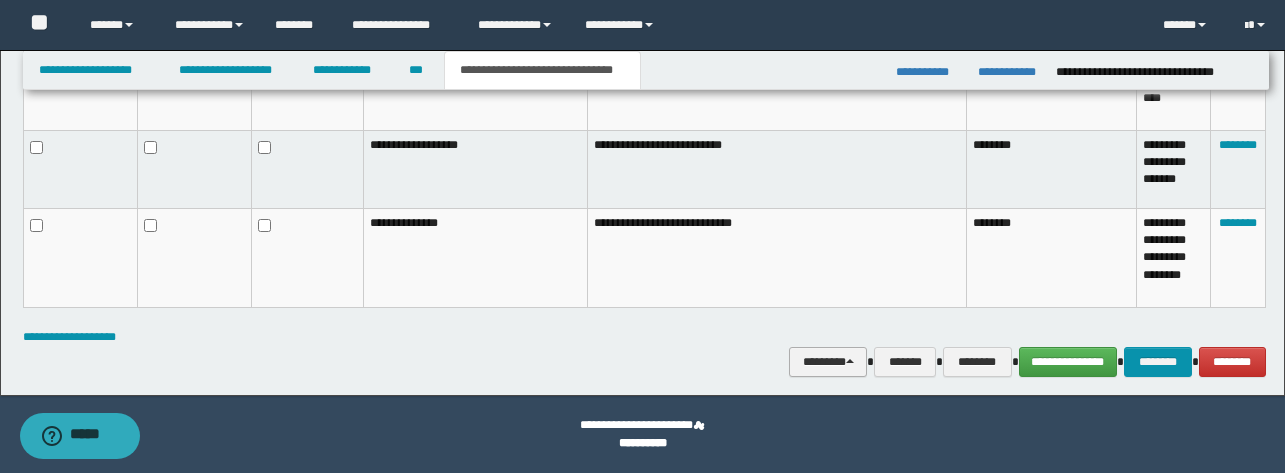 click on "********" at bounding box center (828, 362) 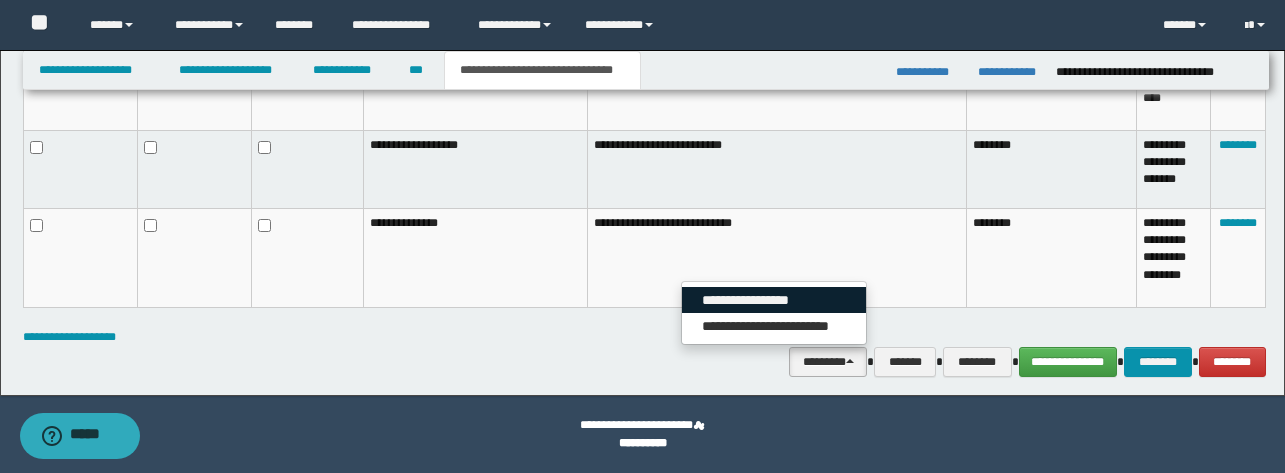 click on "**********" at bounding box center [774, 300] 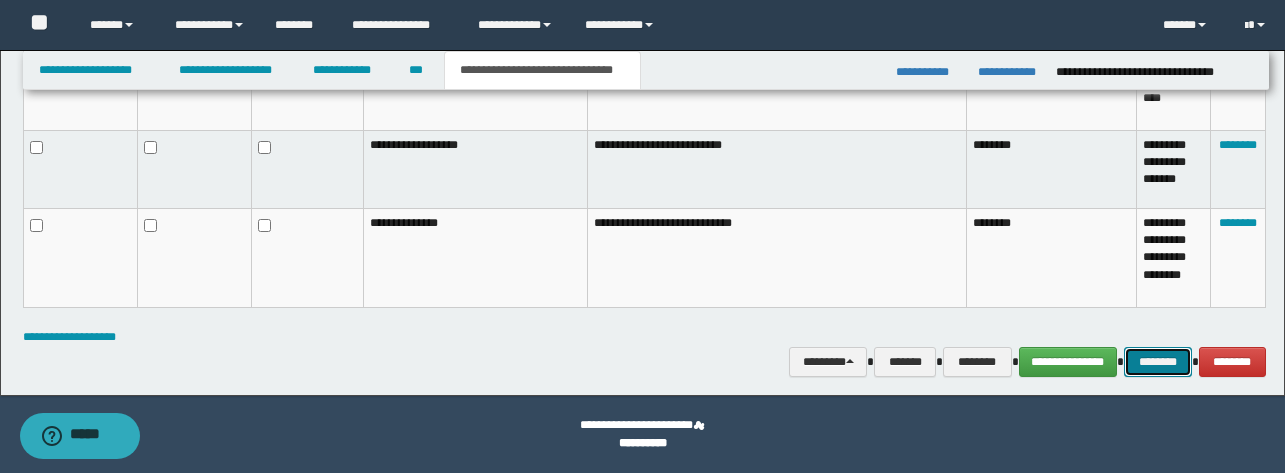 click on "********" at bounding box center (1158, 362) 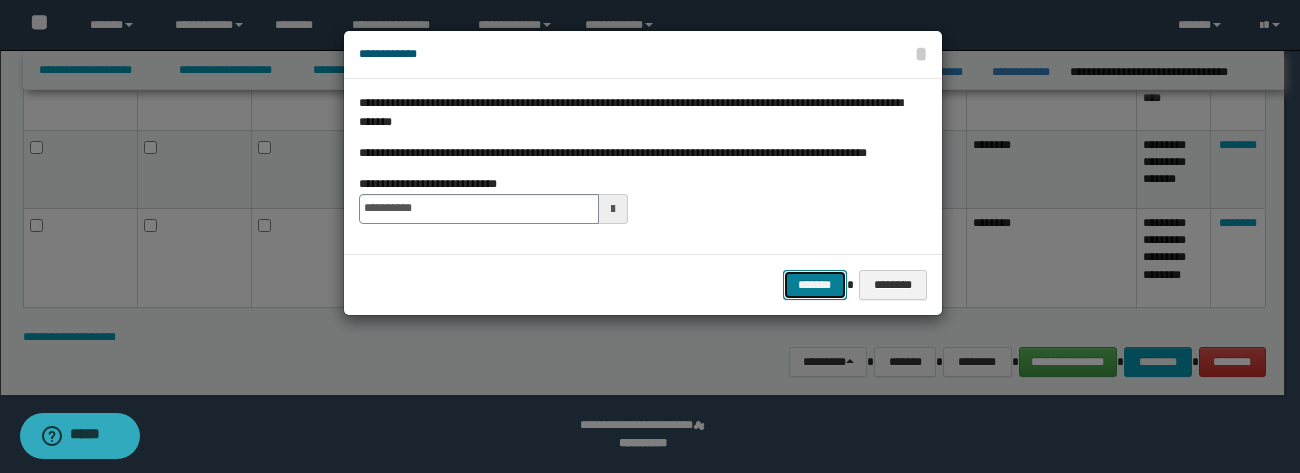 click on "*******" at bounding box center (815, 285) 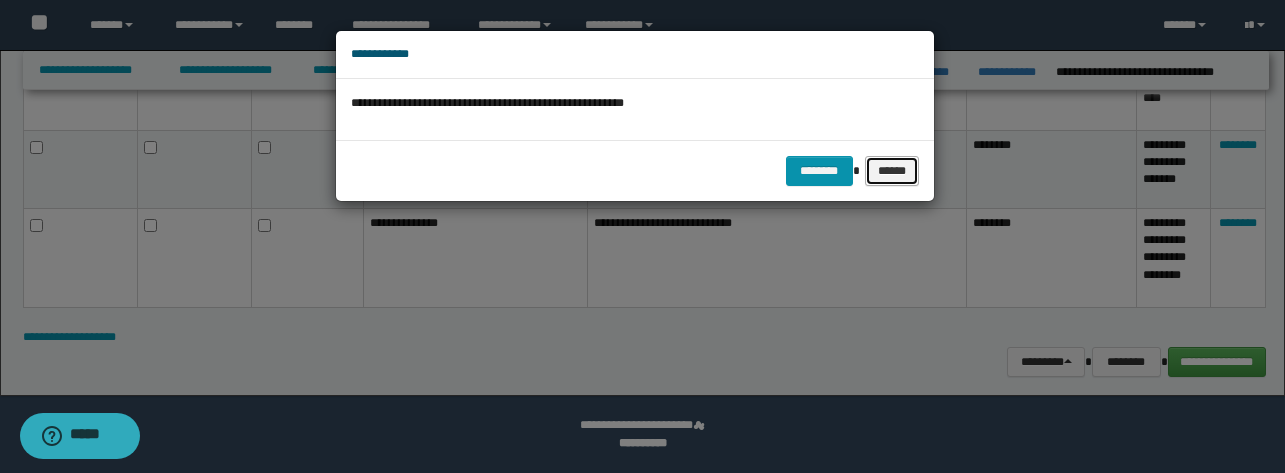 click on "******" at bounding box center (892, 171) 